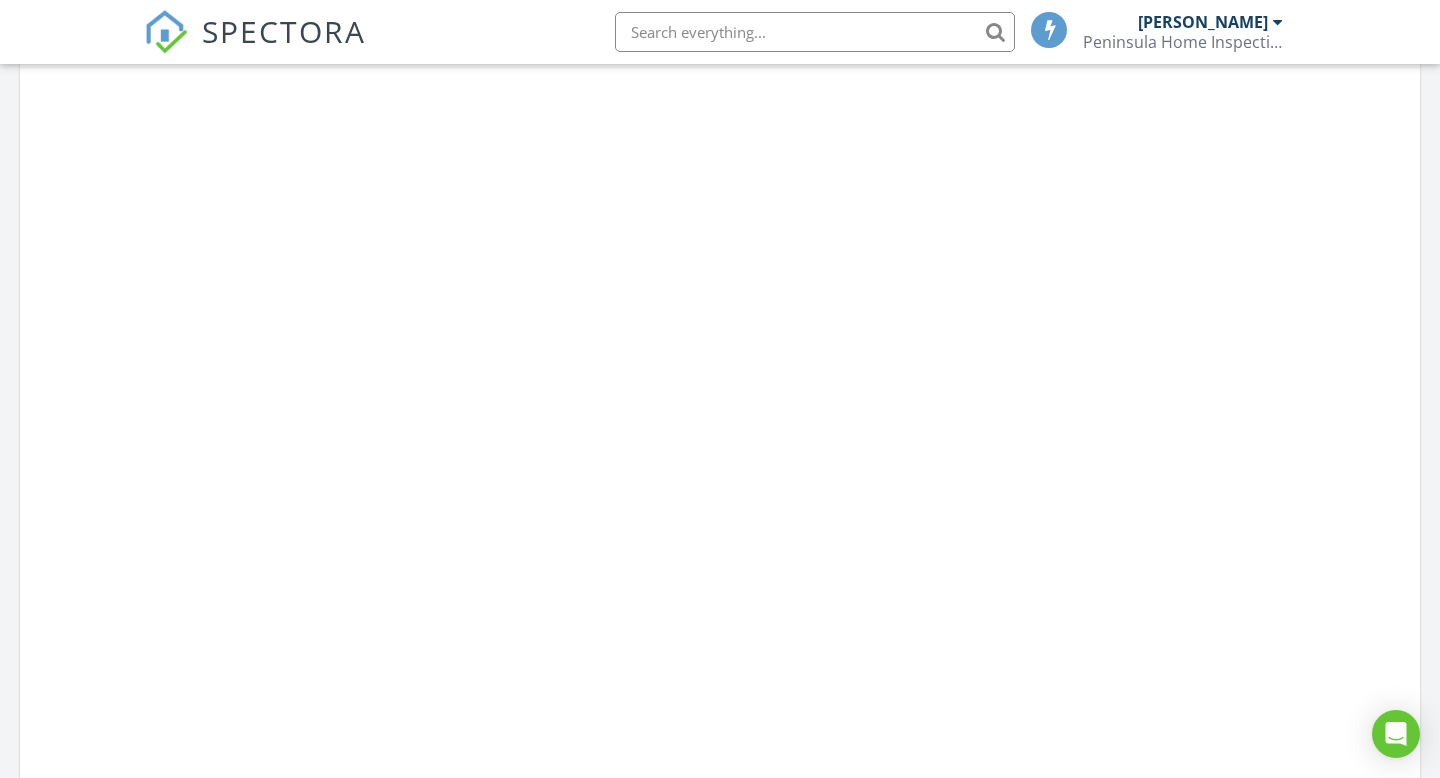 scroll, scrollTop: 873, scrollLeft: 0, axis: vertical 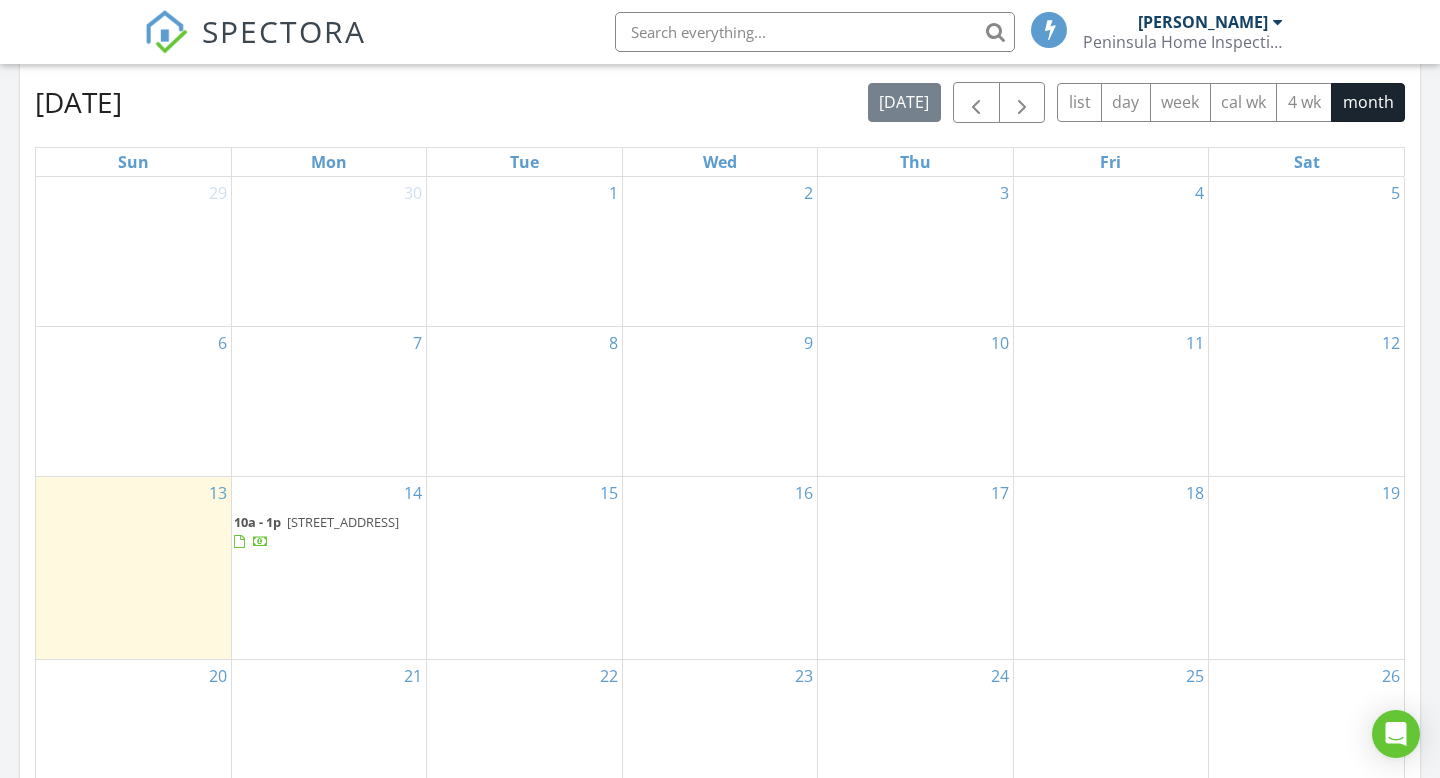 click on "915 Birch Rd, North Saanich V8L 5R9" at bounding box center [343, 522] 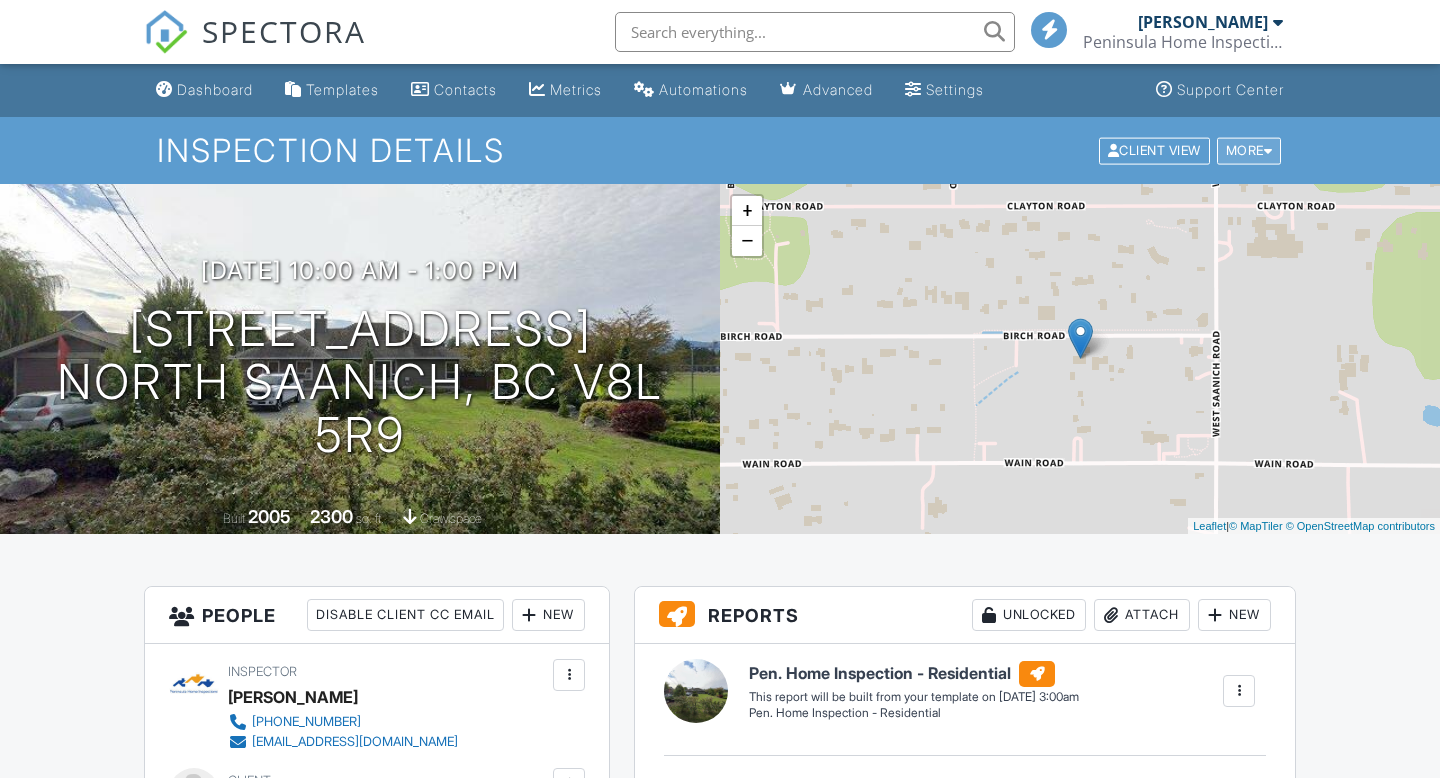 click on "More" at bounding box center [1249, 150] 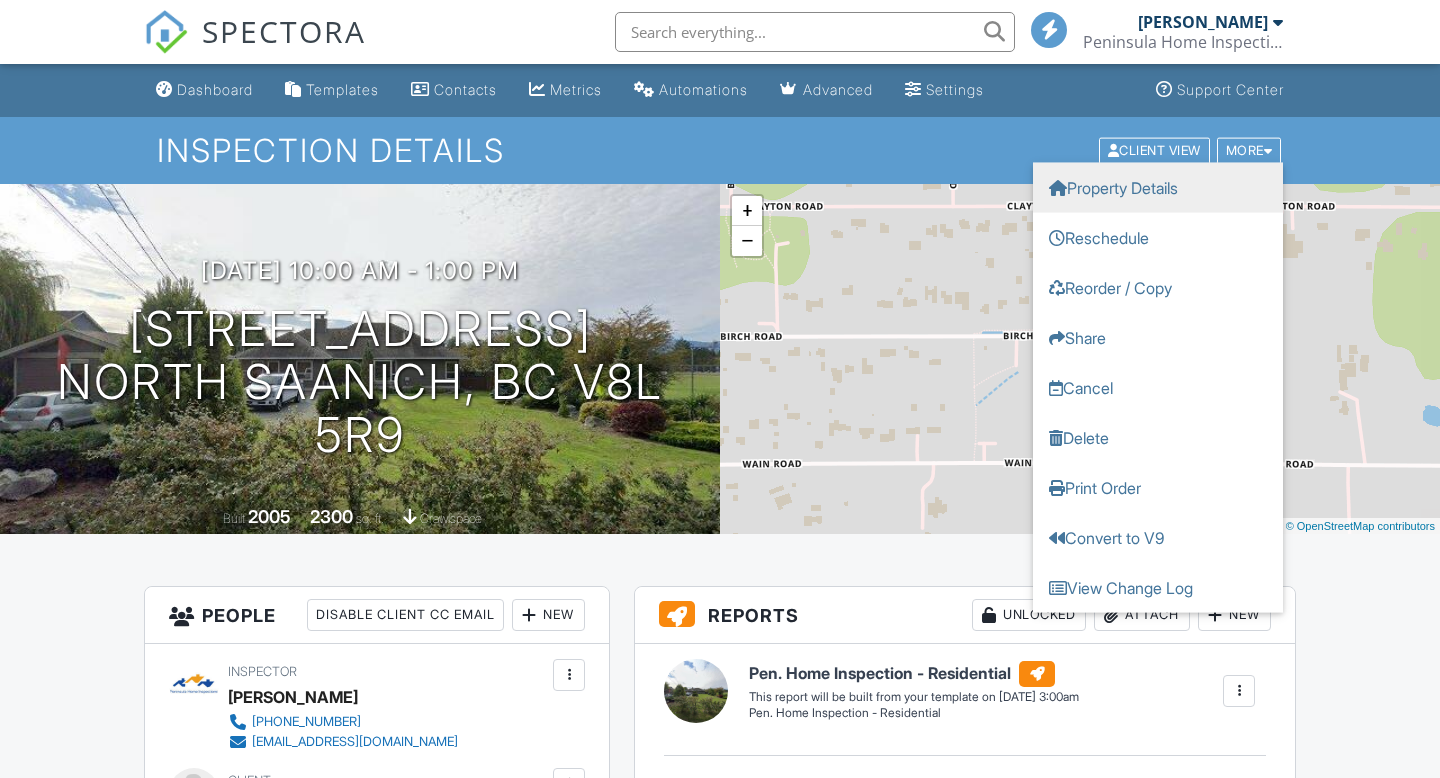 scroll, scrollTop: 0, scrollLeft: 0, axis: both 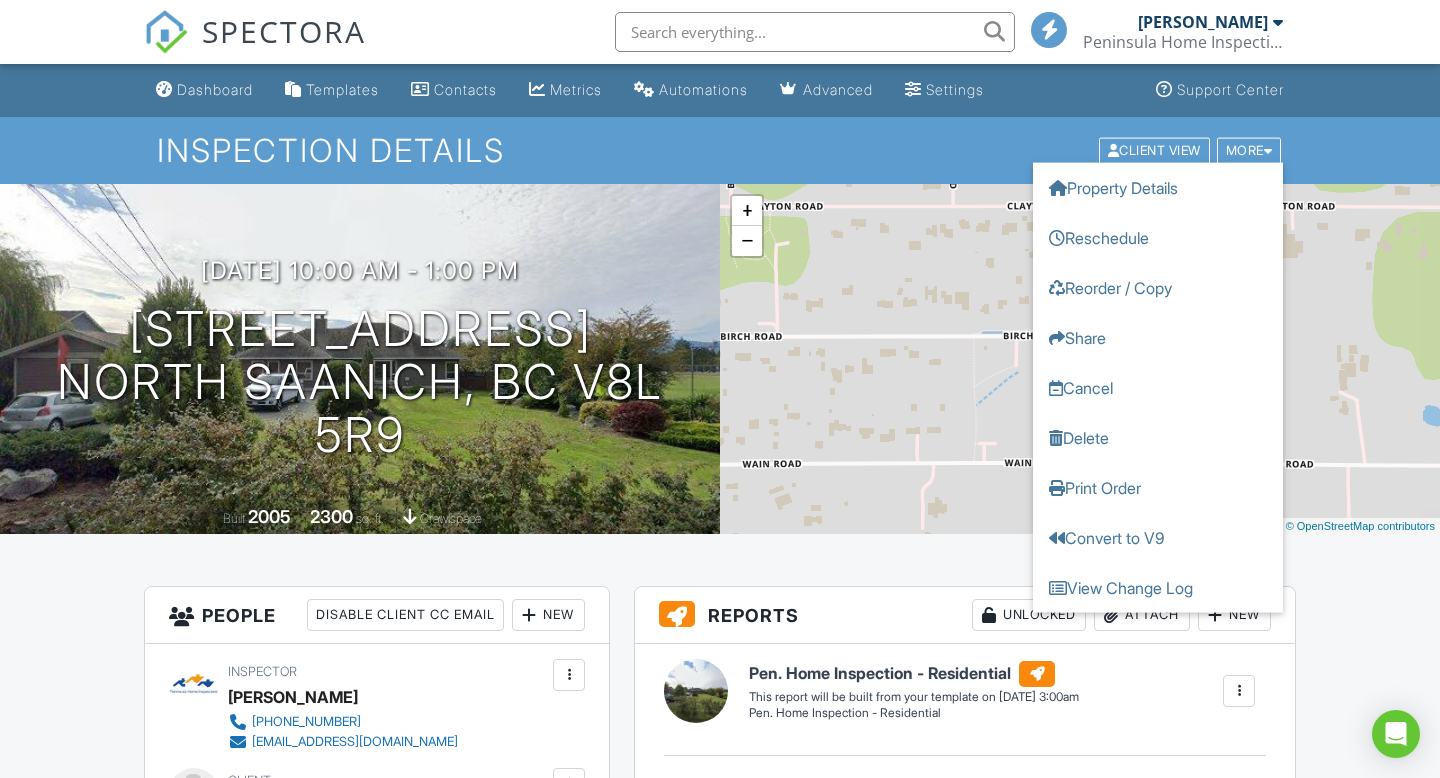 click on "Inspection Details
Client View
More
Property Details
Reschedule
Reorder / Copy
Share
Cancel
Delete
Print Order
Convert to V9
View Change Log" at bounding box center (720, 150) 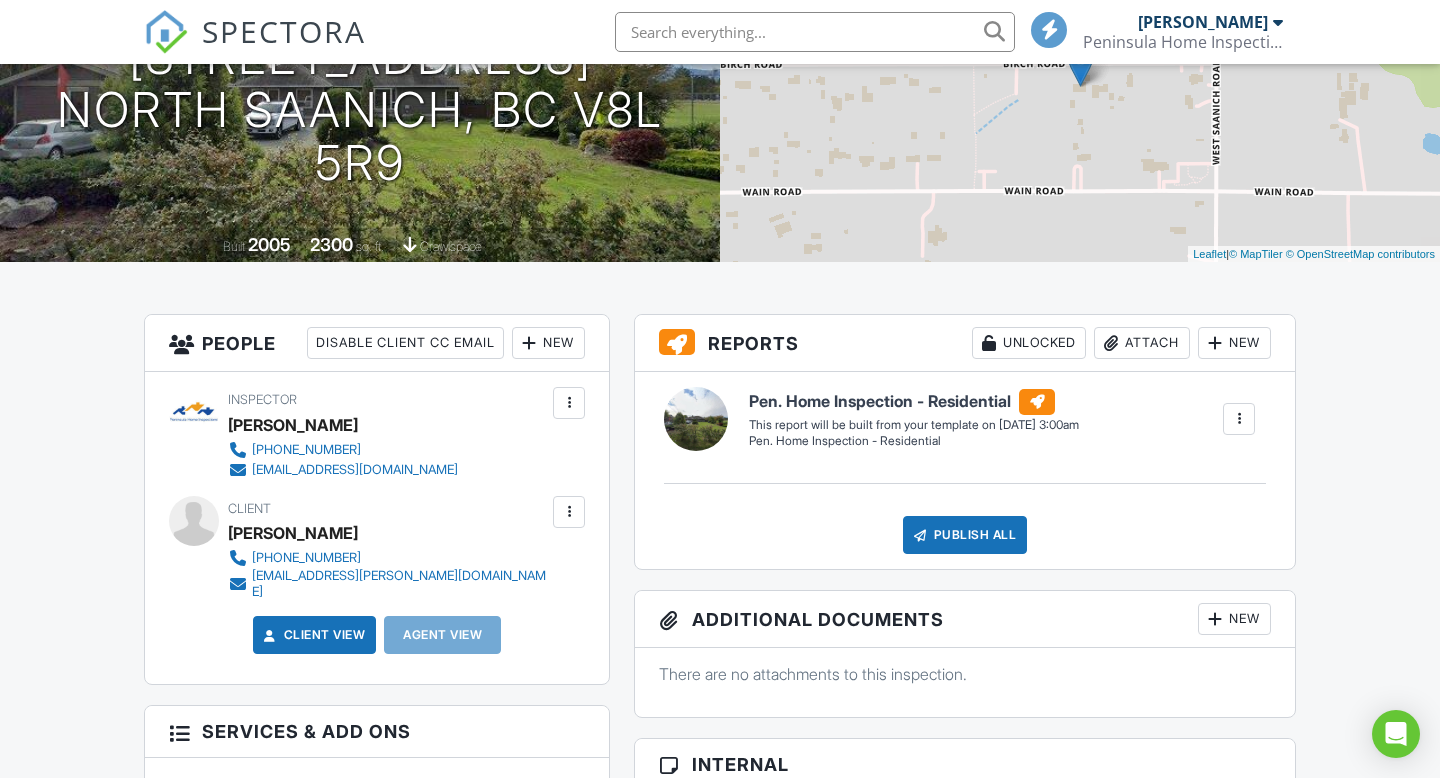 scroll, scrollTop: 273, scrollLeft: 0, axis: vertical 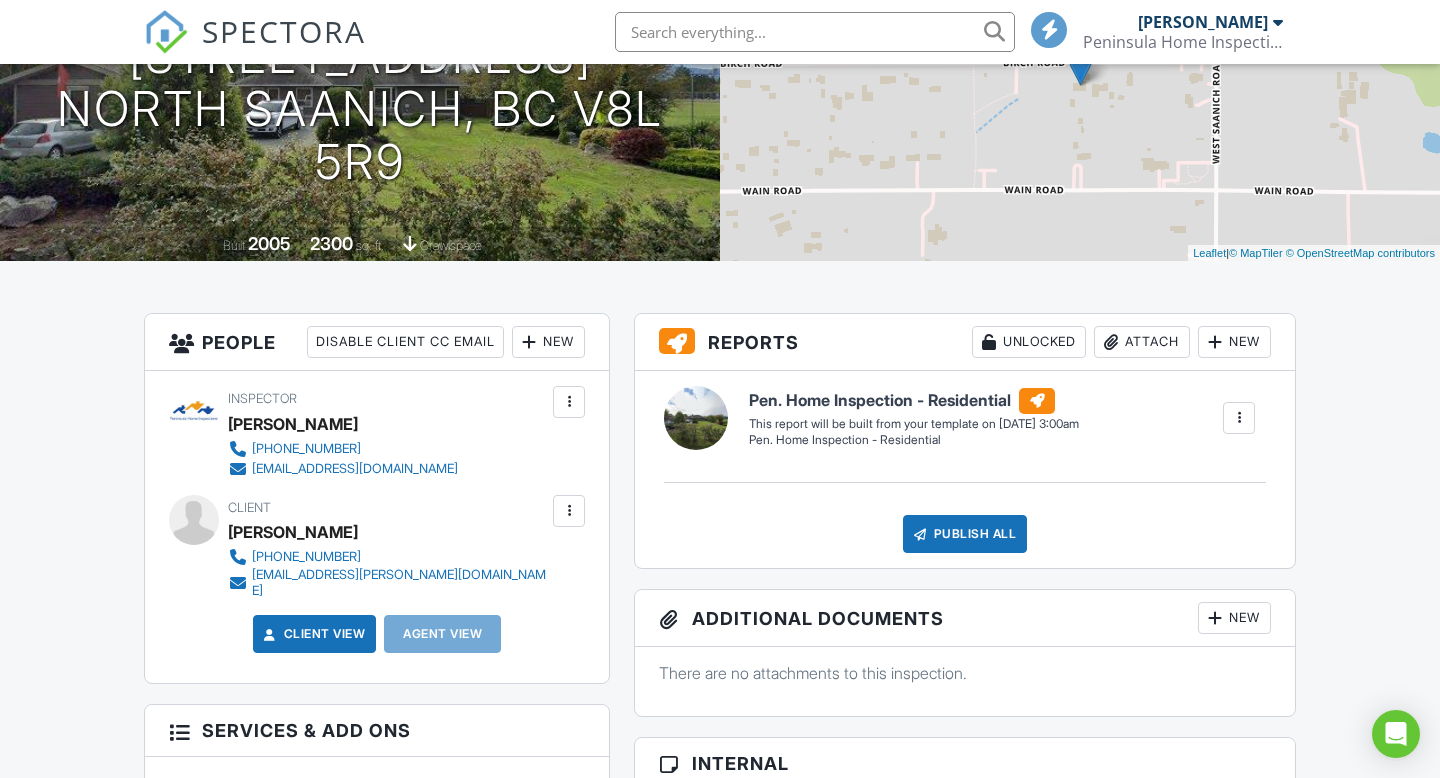 click on "New" at bounding box center (1234, 342) 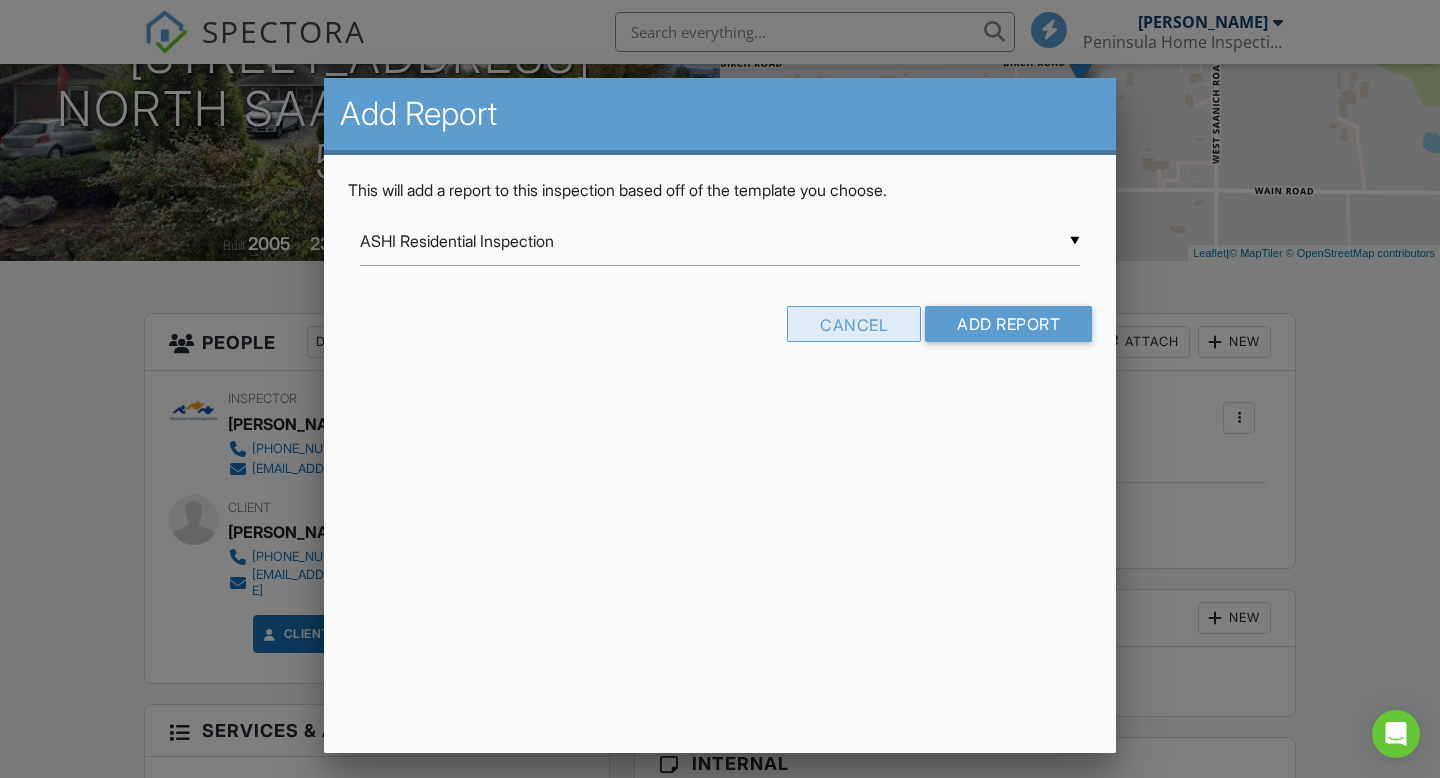 click on "Cancel" at bounding box center [854, 324] 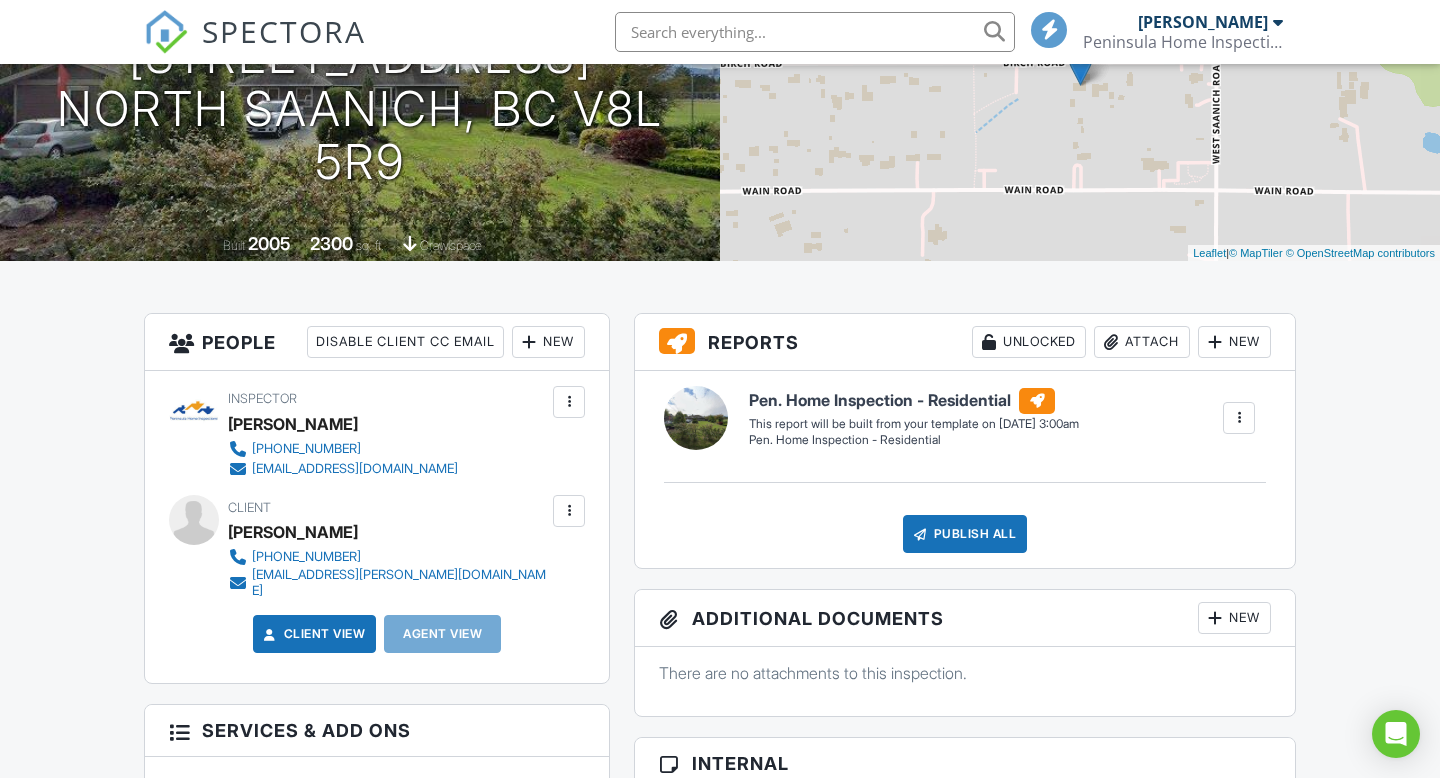 click at bounding box center (1239, 418) 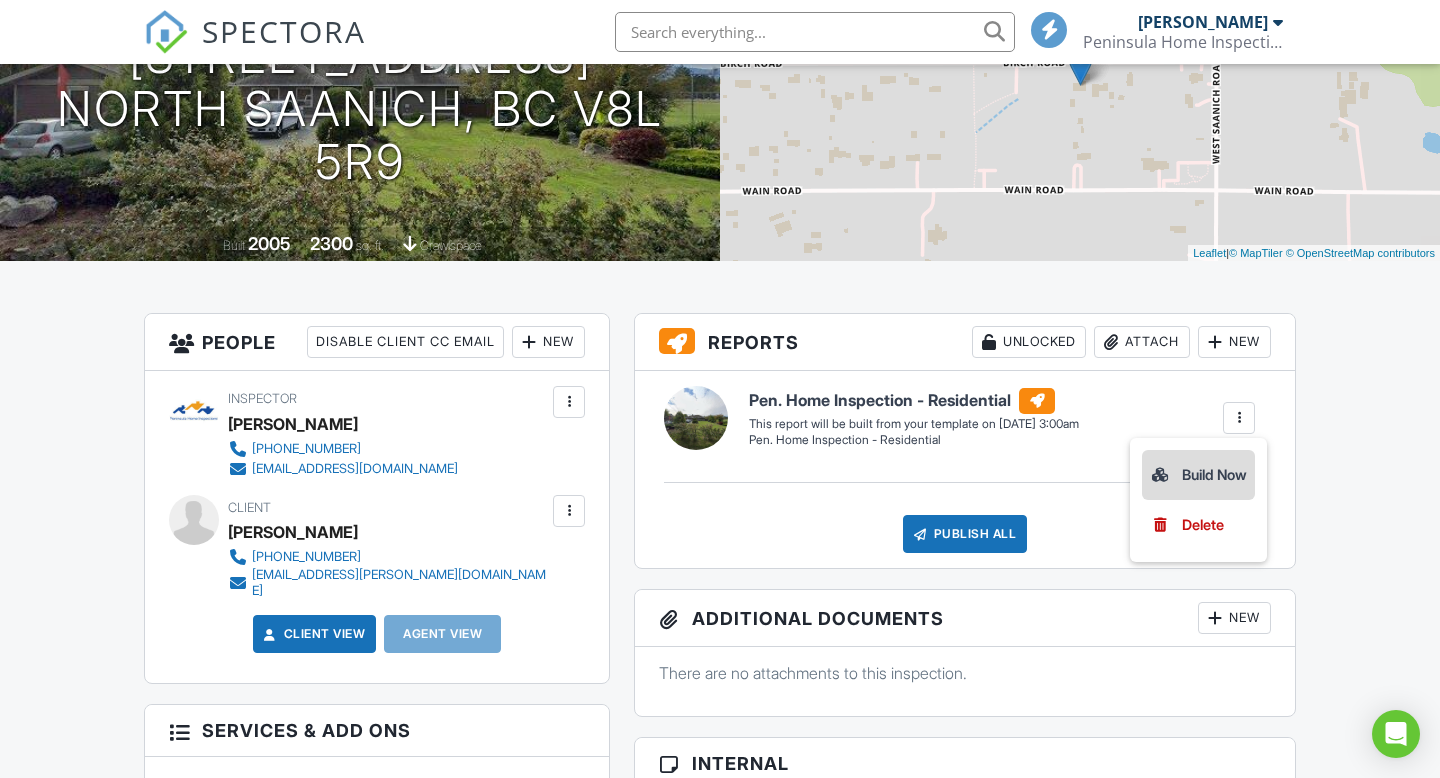 click on "Build Now" at bounding box center [1198, 475] 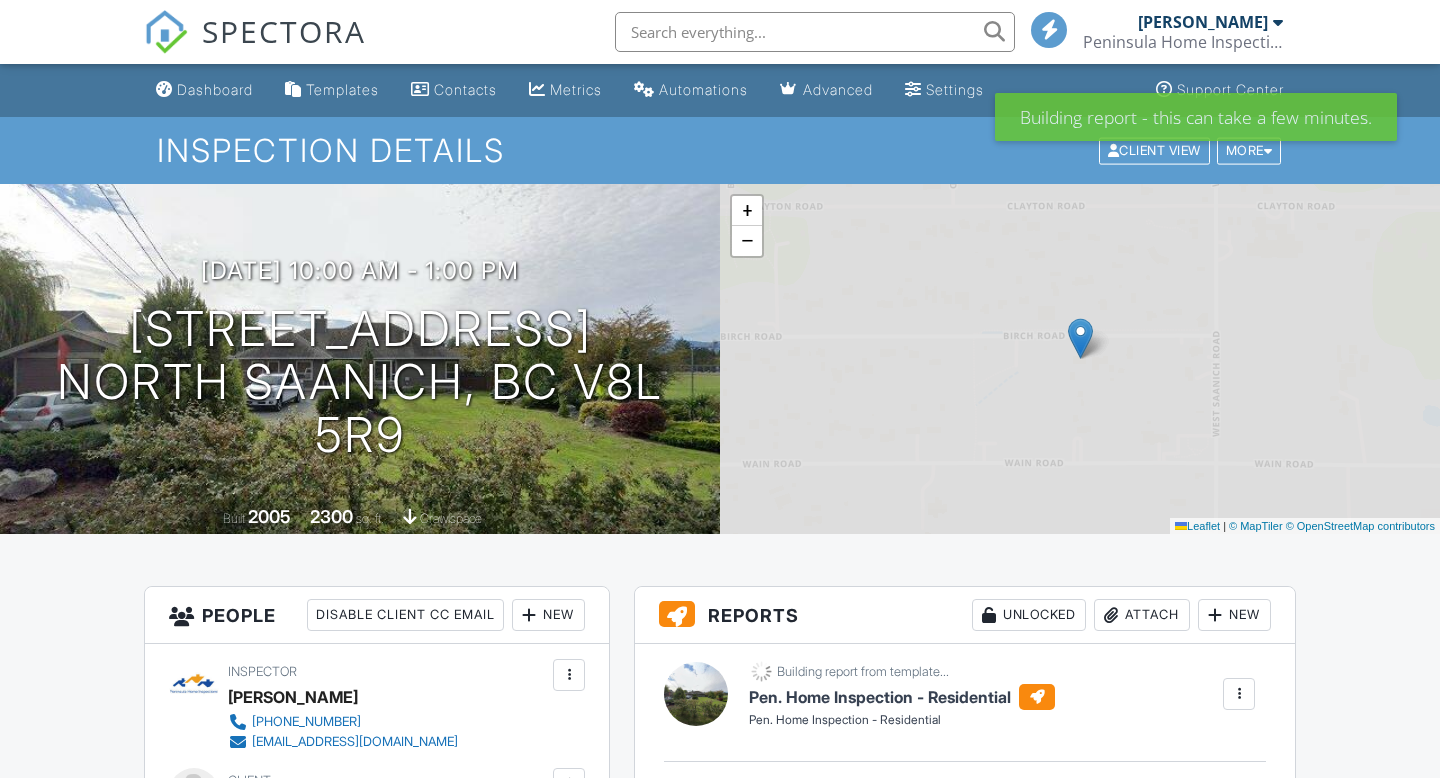 scroll, scrollTop: 0, scrollLeft: 0, axis: both 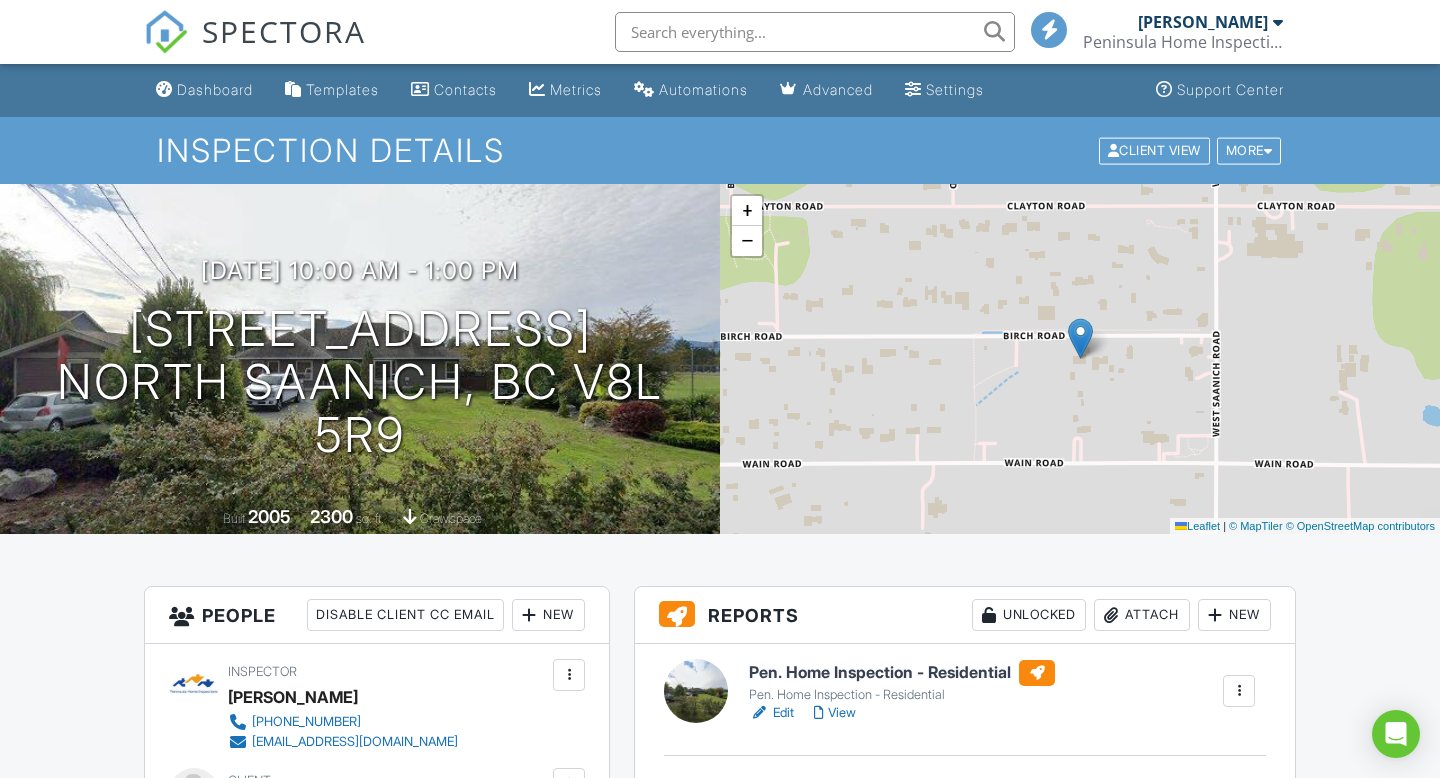 click on "Edit" at bounding box center (771, 713) 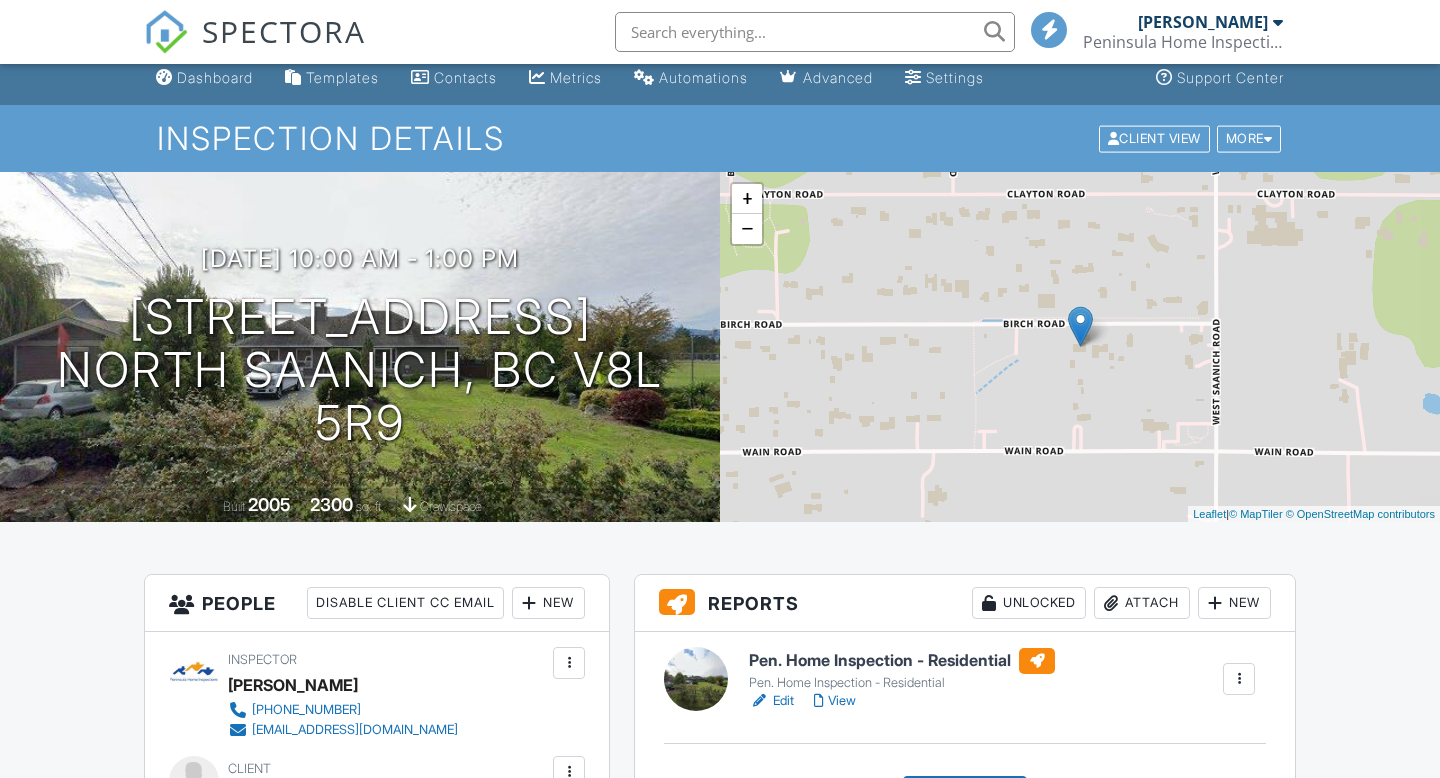 scroll, scrollTop: 121, scrollLeft: 0, axis: vertical 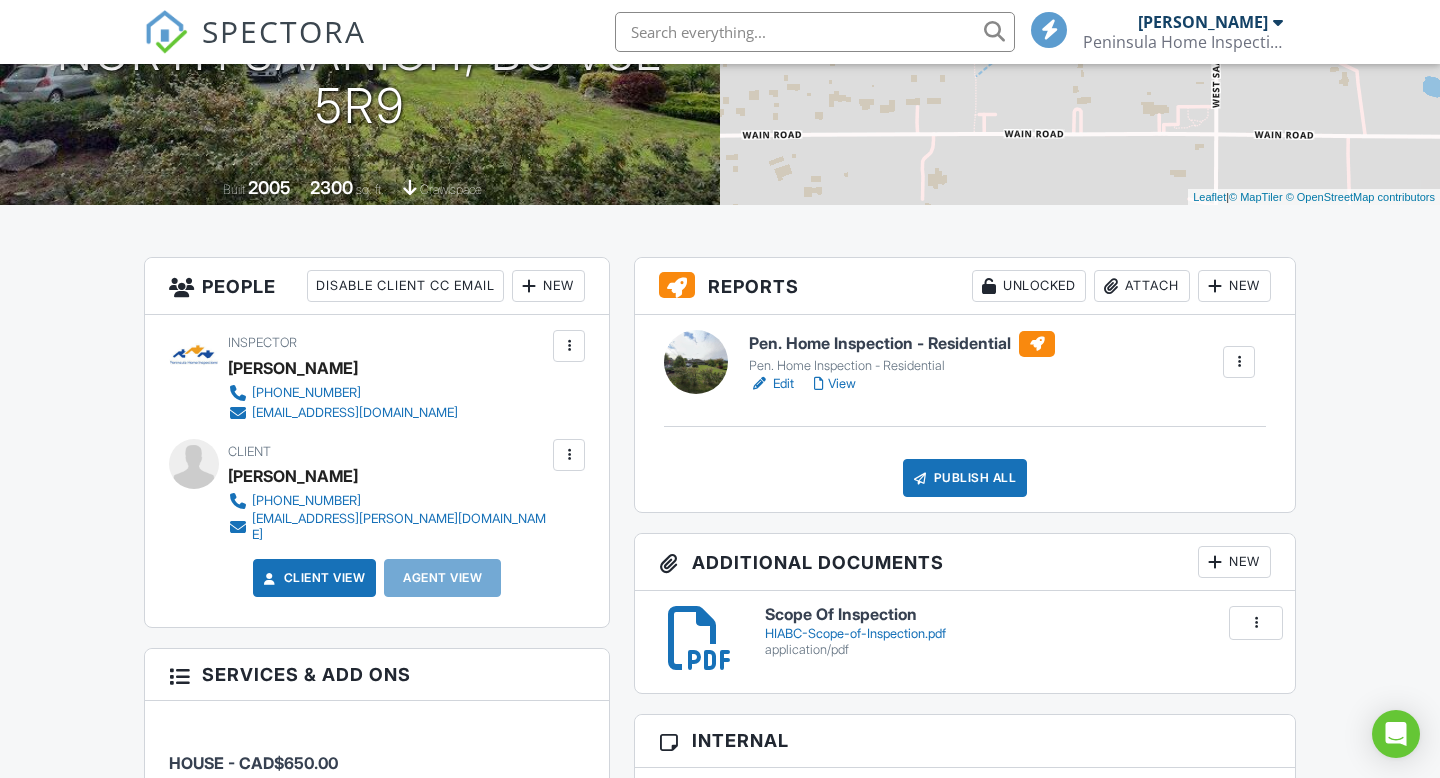 click on "View" at bounding box center (835, 384) 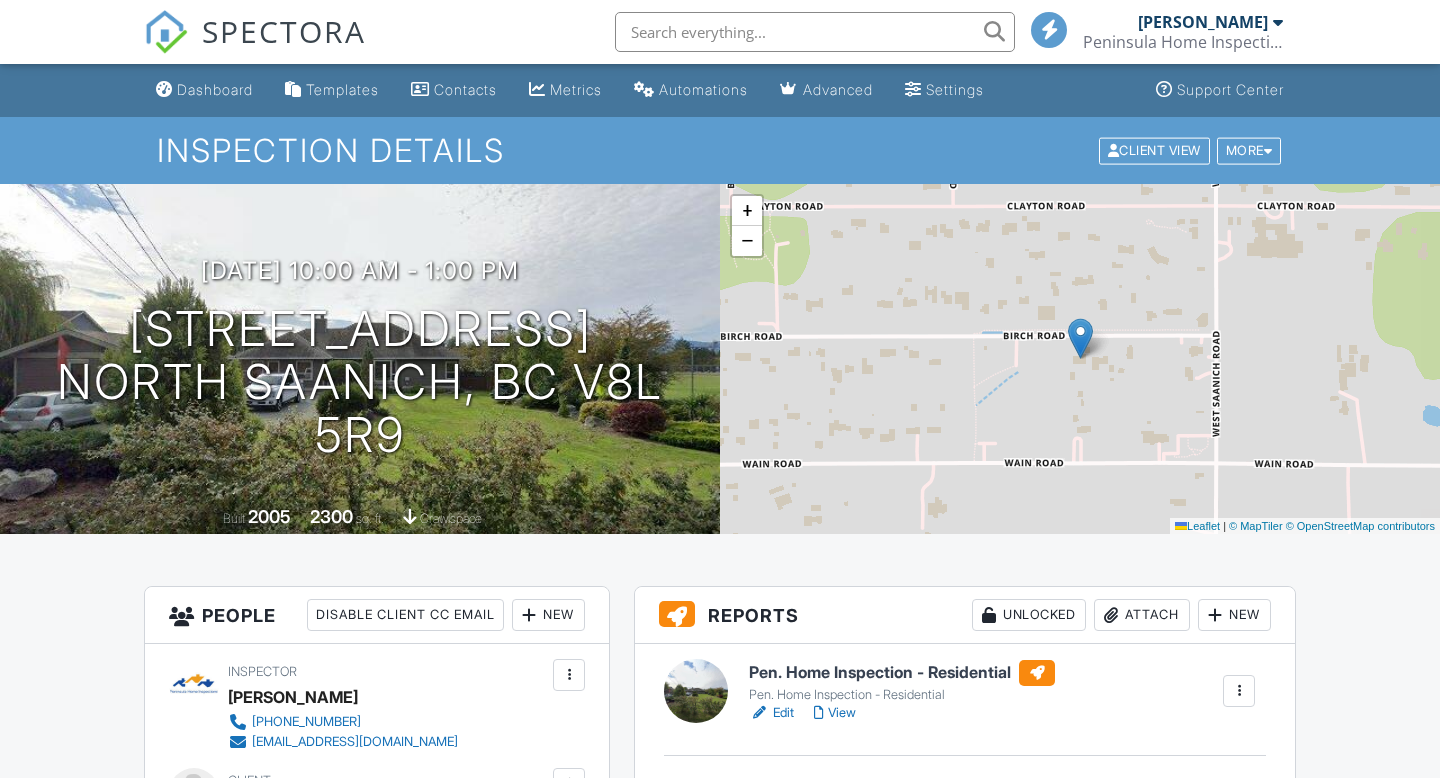 scroll, scrollTop: 64, scrollLeft: 0, axis: vertical 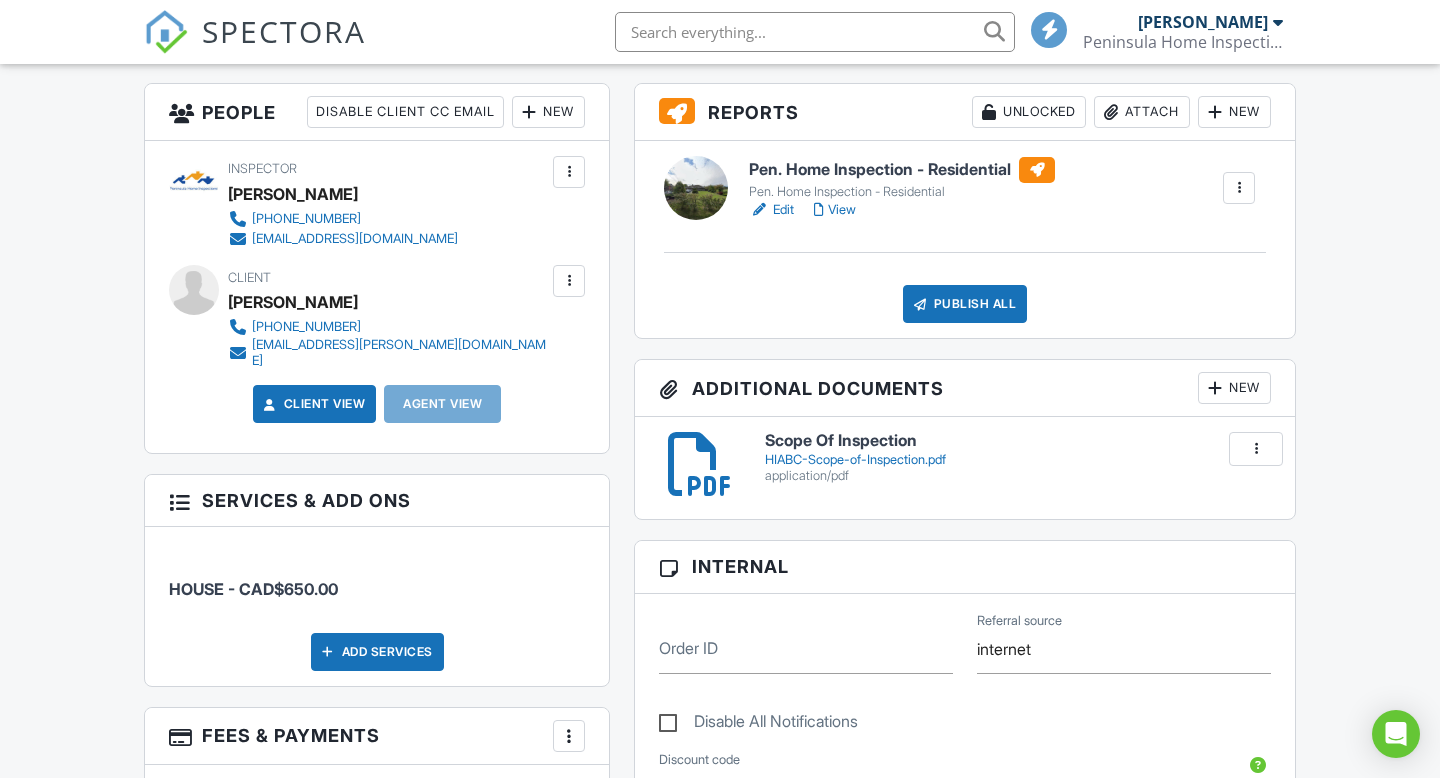 click on "Edit" at bounding box center [771, 210] 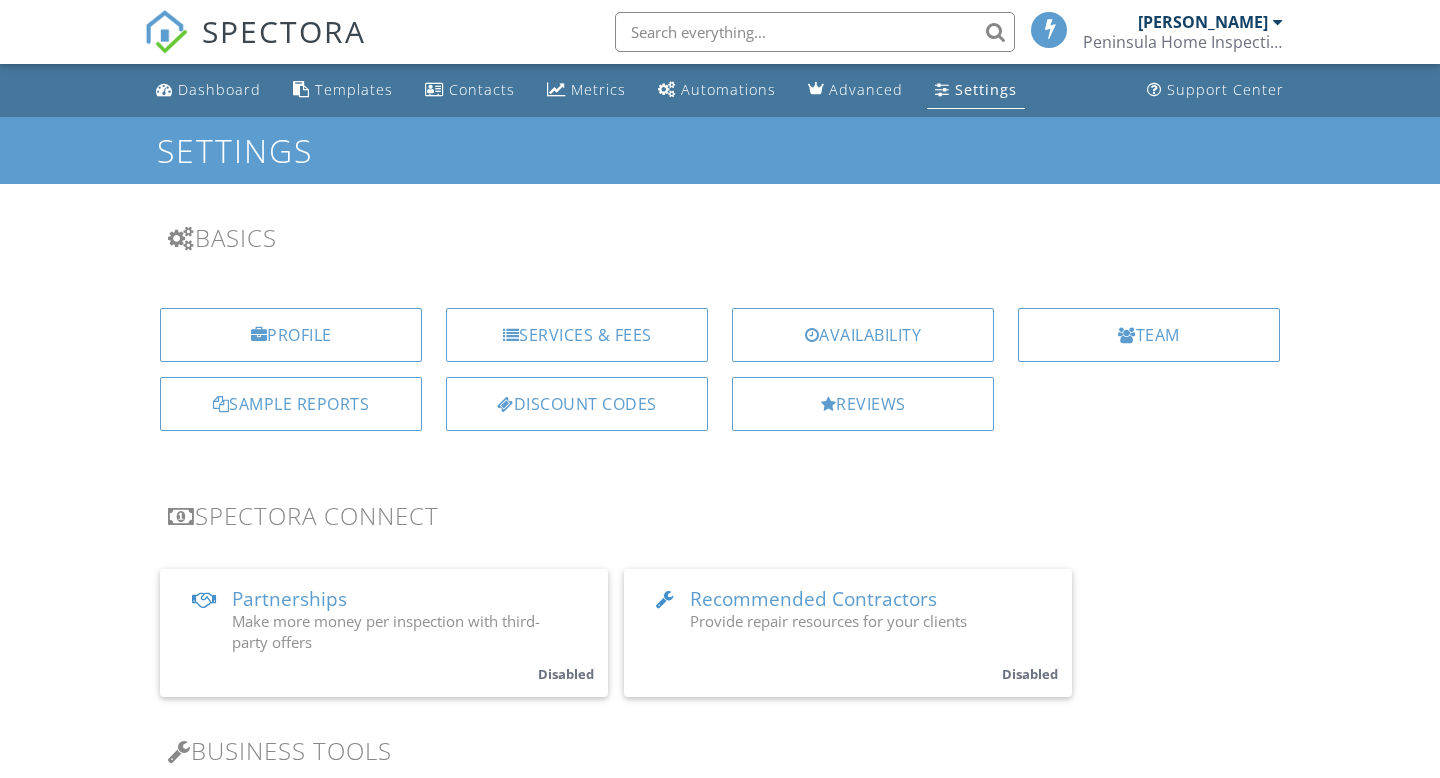 scroll, scrollTop: 0, scrollLeft: 0, axis: both 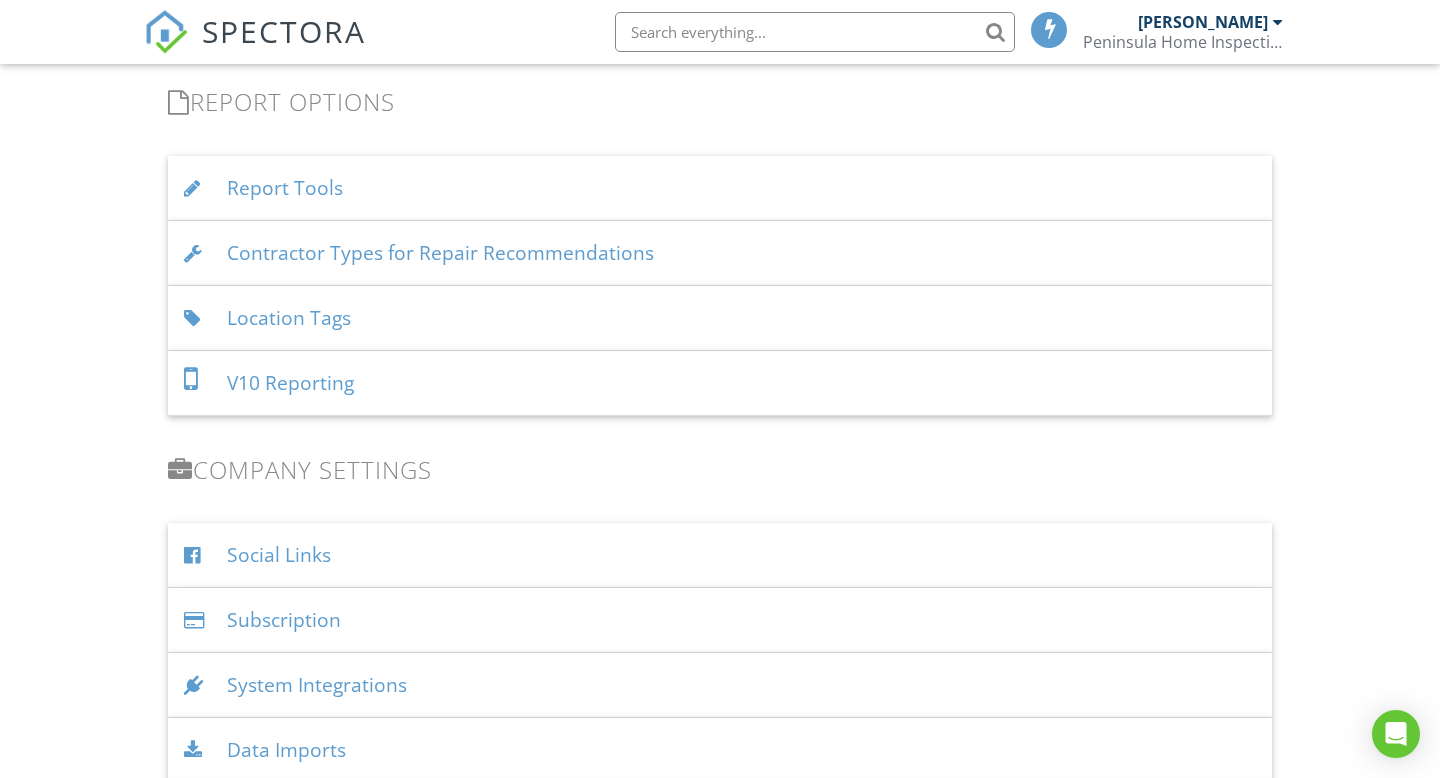 click on "V10 Reporting" at bounding box center (720, 383) 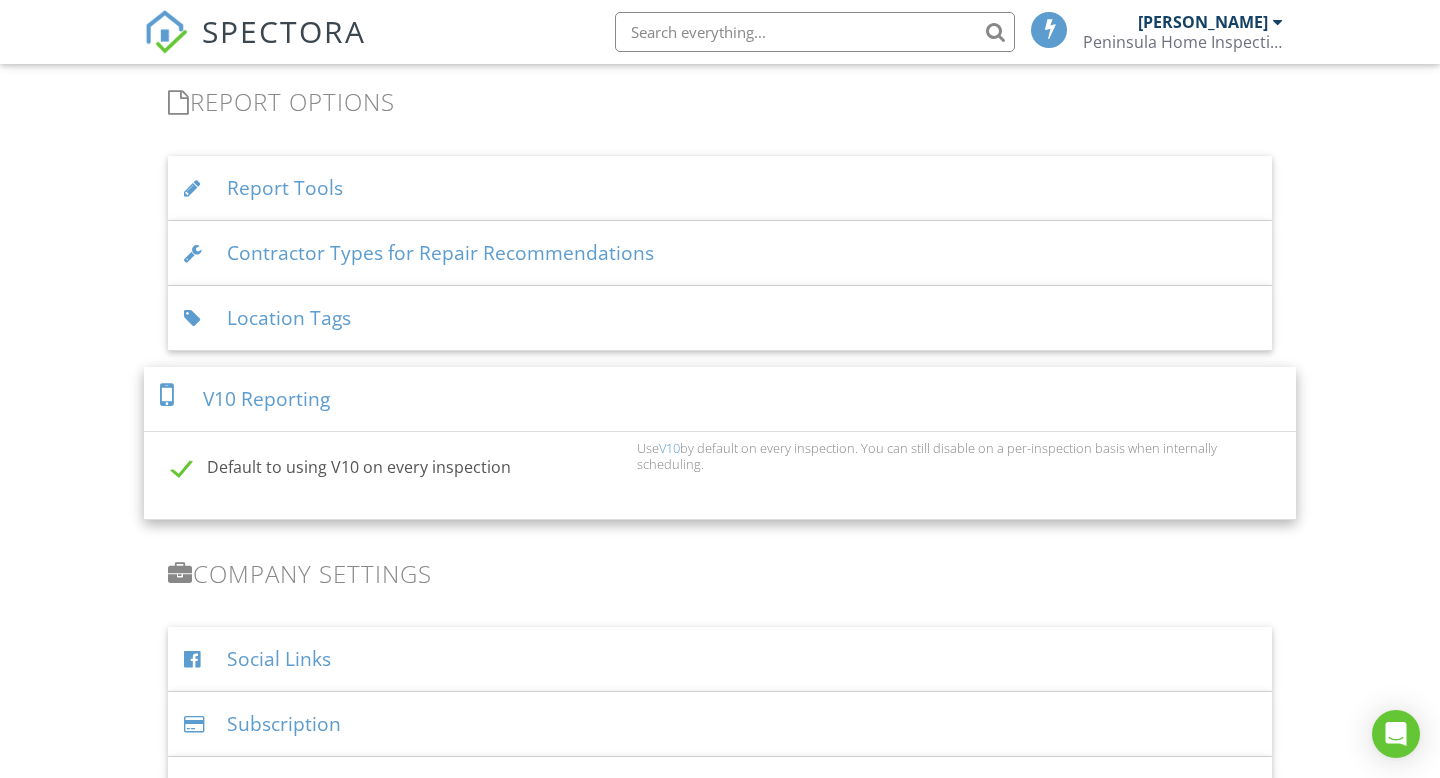 click on "Default to using V10 on every inspection" at bounding box center [398, 470] 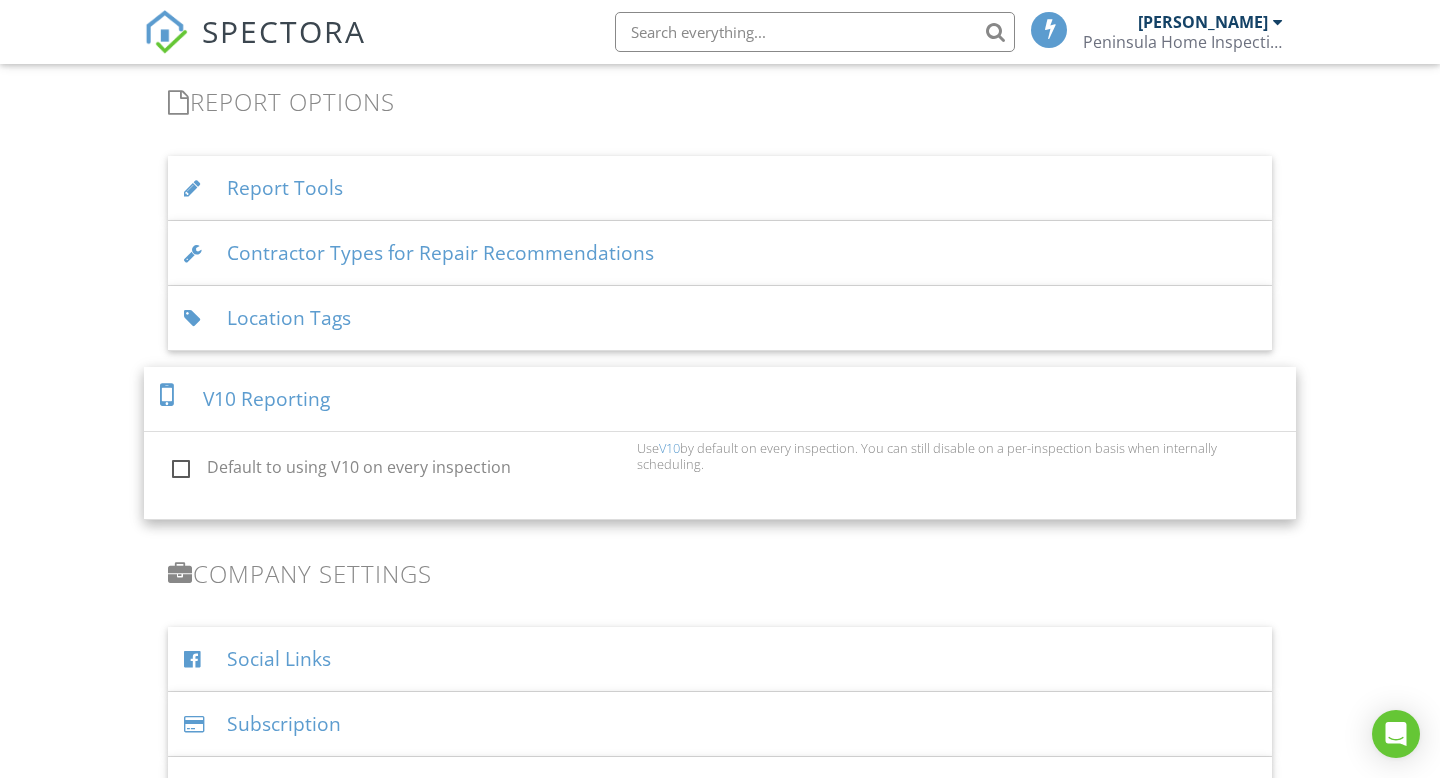 click on "V10 Reporting" at bounding box center (720, 399) 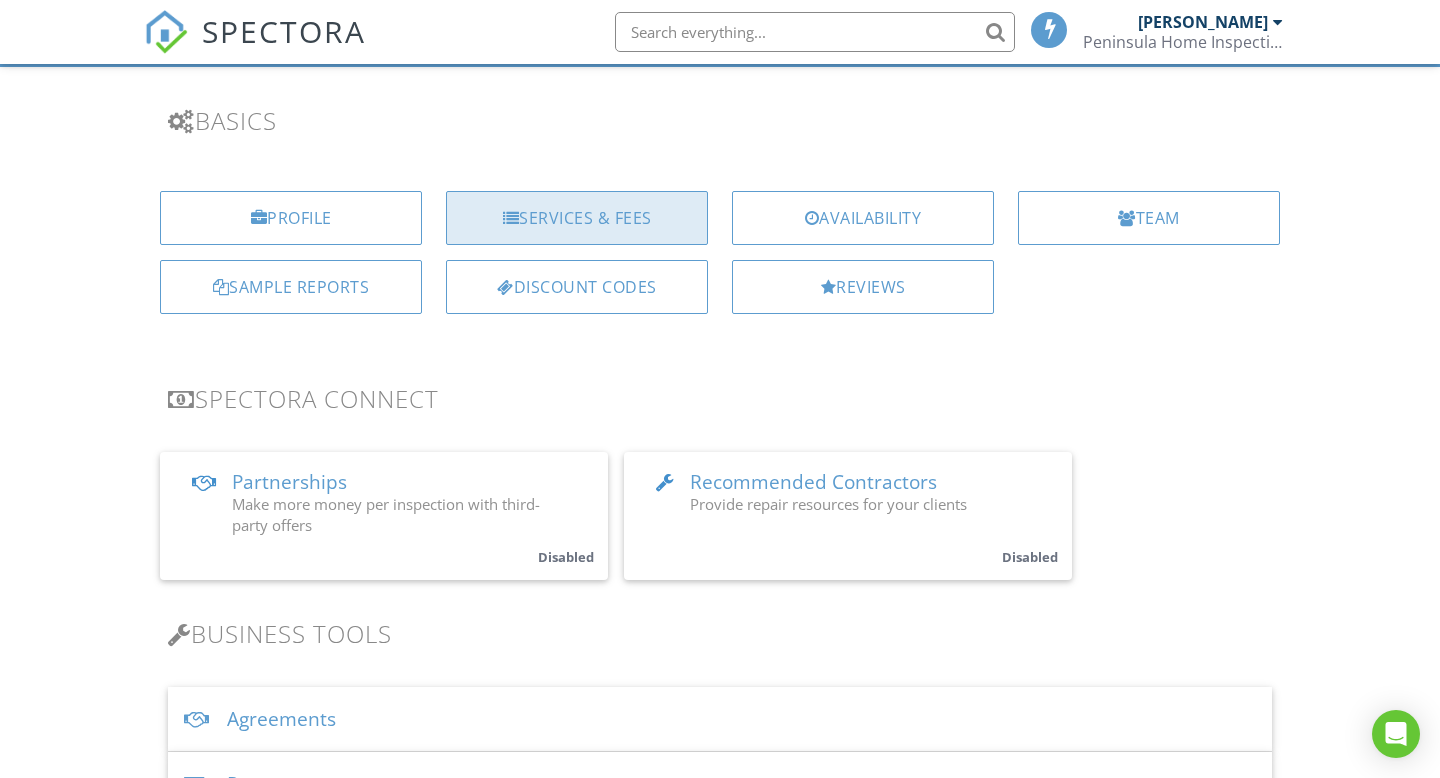 scroll, scrollTop: 0, scrollLeft: 0, axis: both 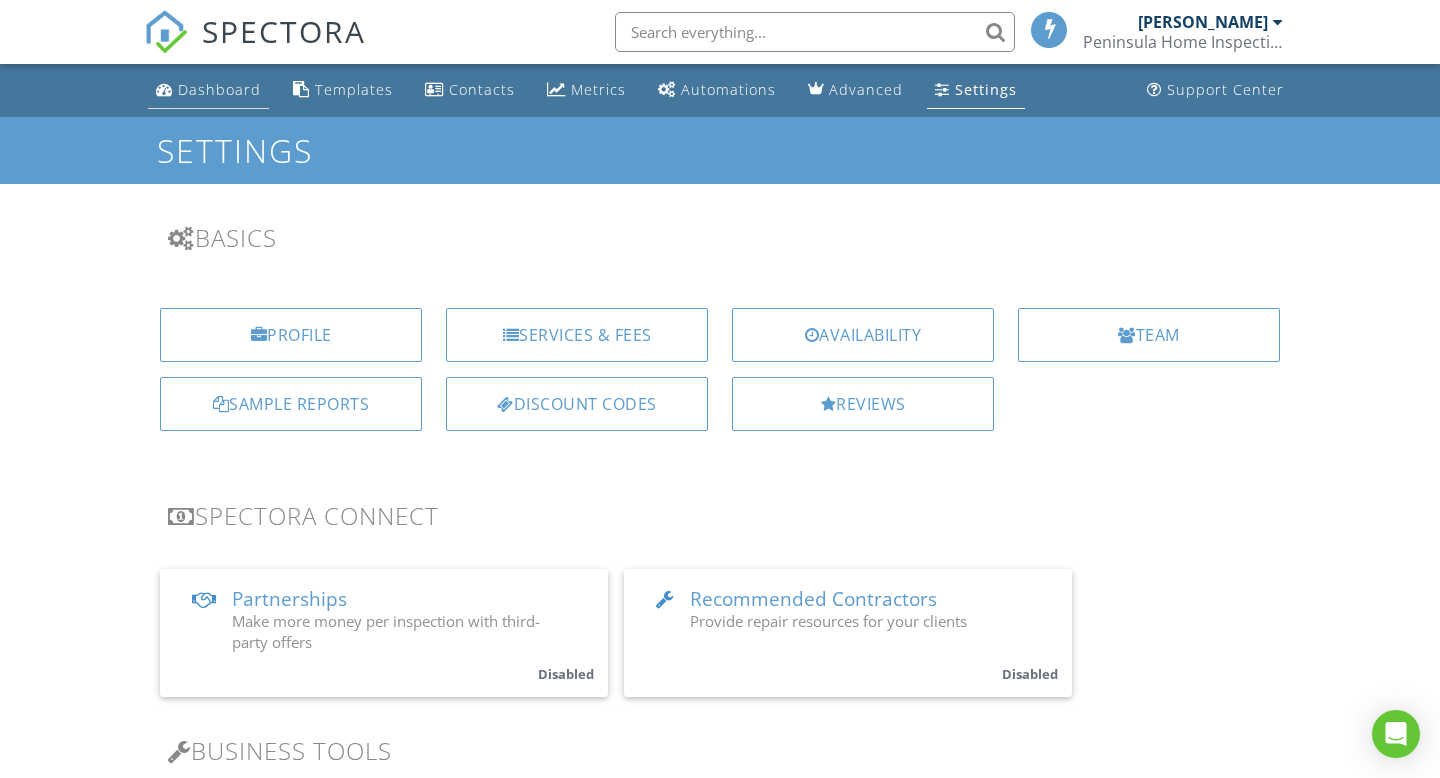click on "Dashboard" at bounding box center (219, 89) 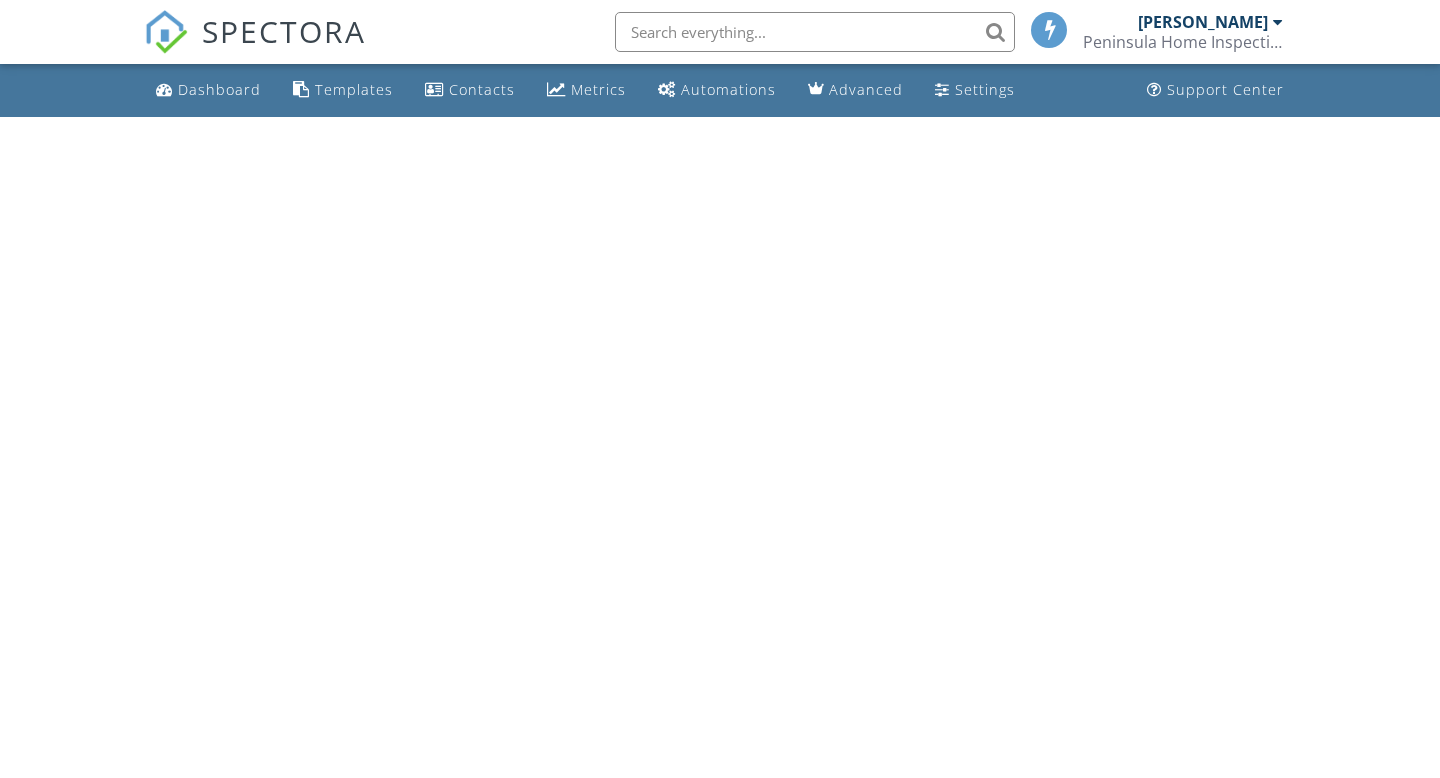 scroll, scrollTop: 0, scrollLeft: 0, axis: both 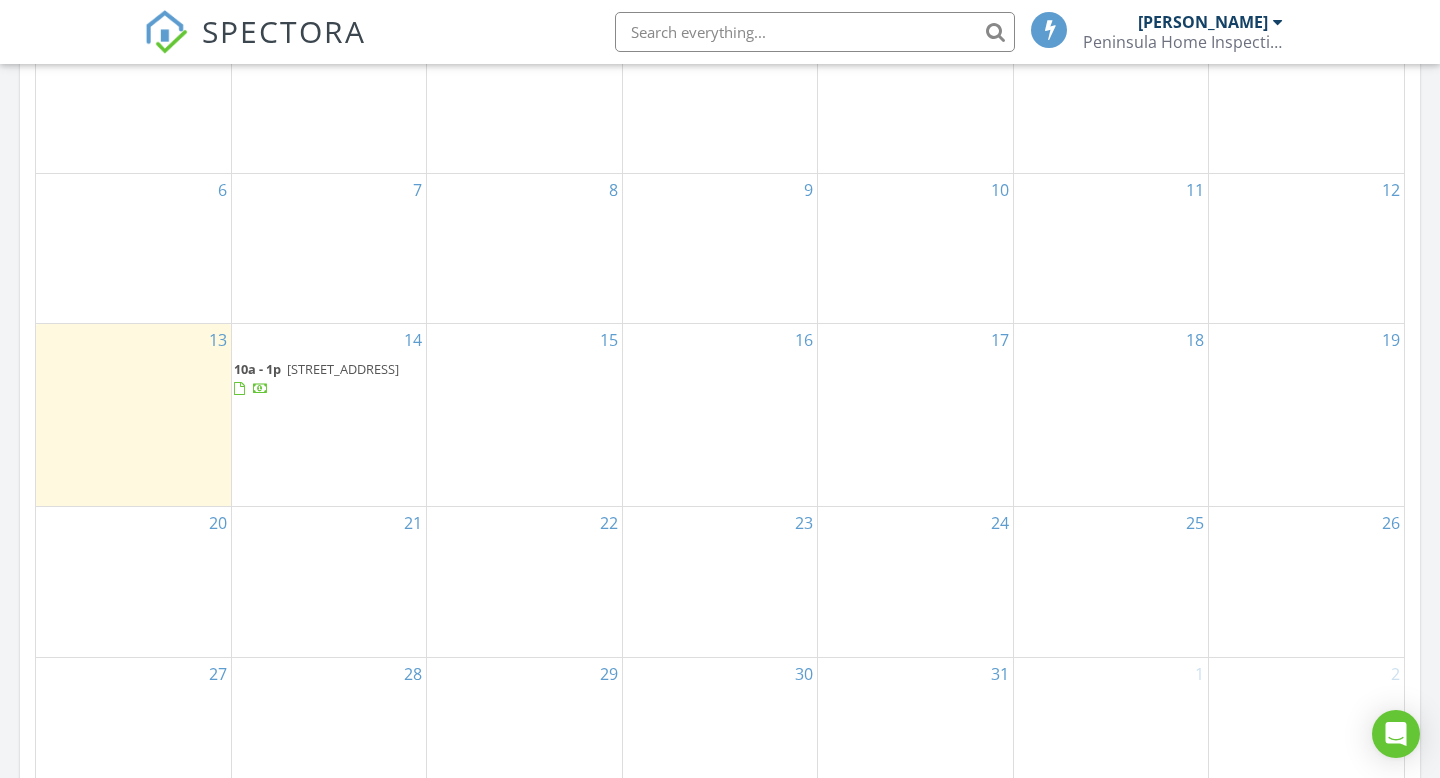 click on "[STREET_ADDRESS]" at bounding box center (343, 369) 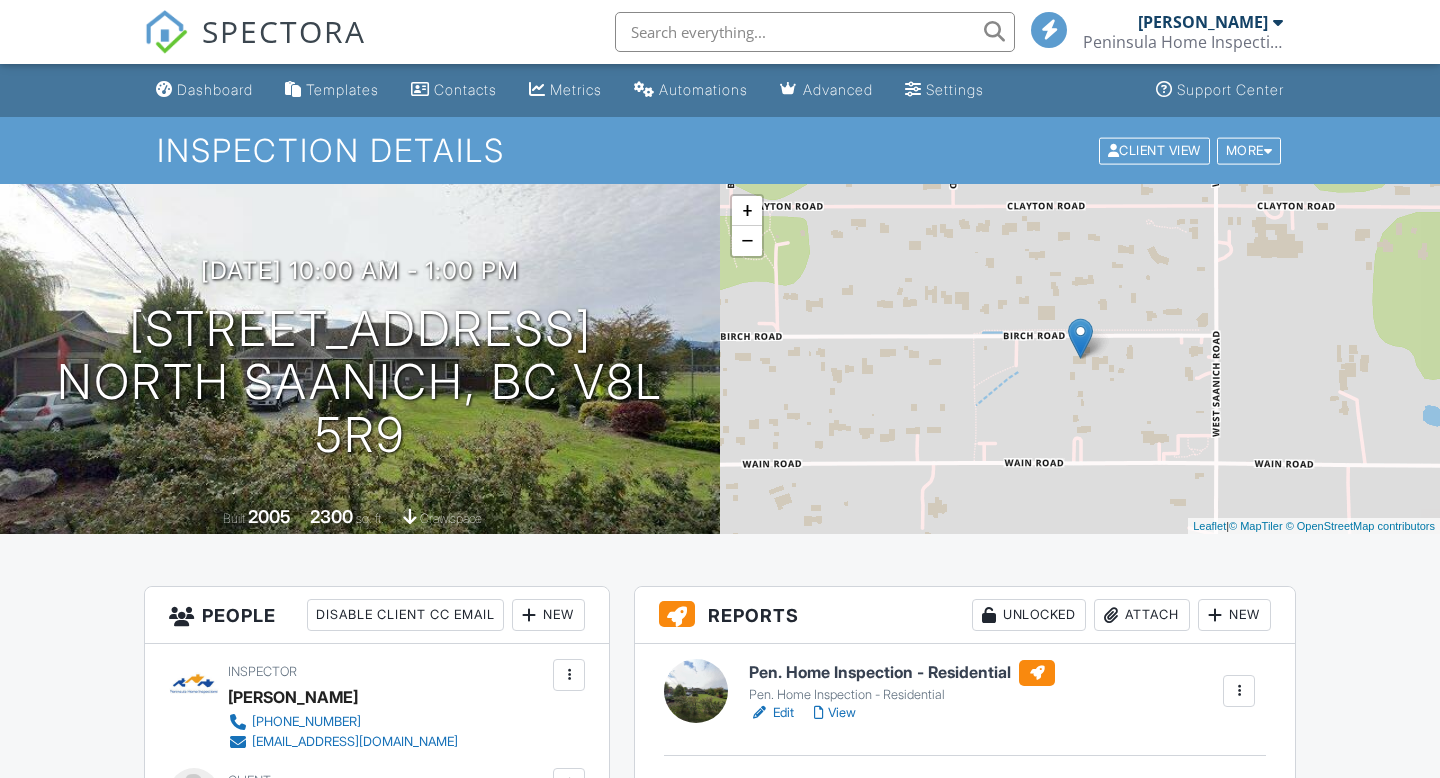 scroll, scrollTop: 45, scrollLeft: 0, axis: vertical 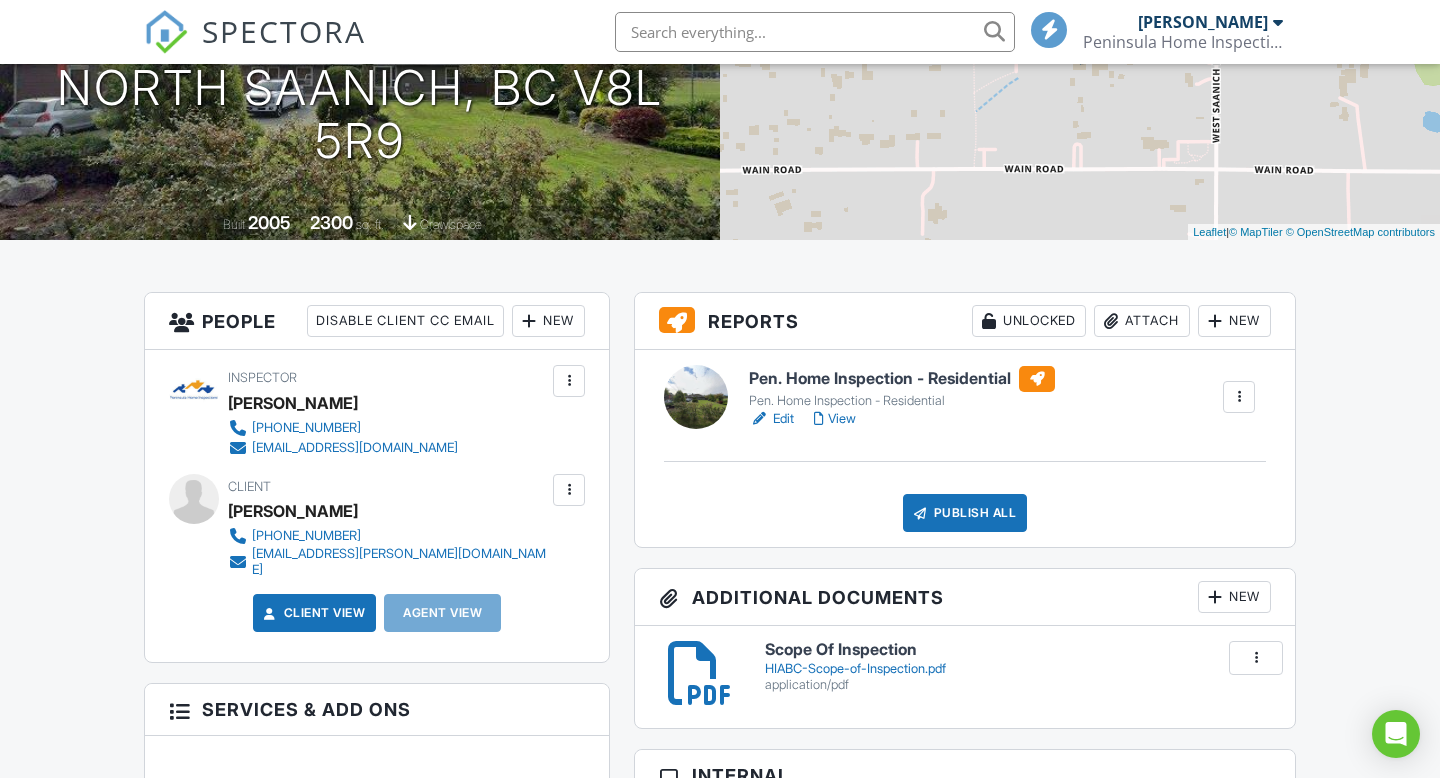 click on "Edit" at bounding box center [771, 419] 